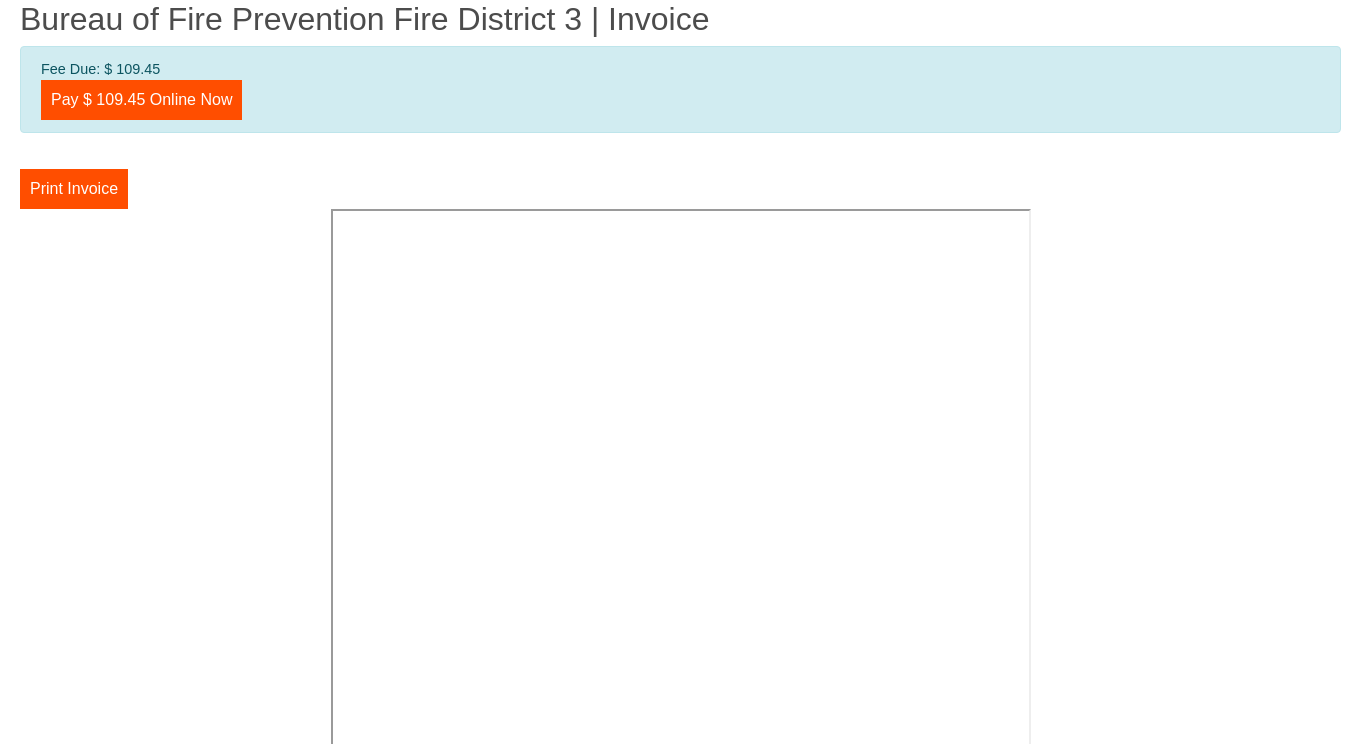 scroll, scrollTop: 0, scrollLeft: 0, axis: both 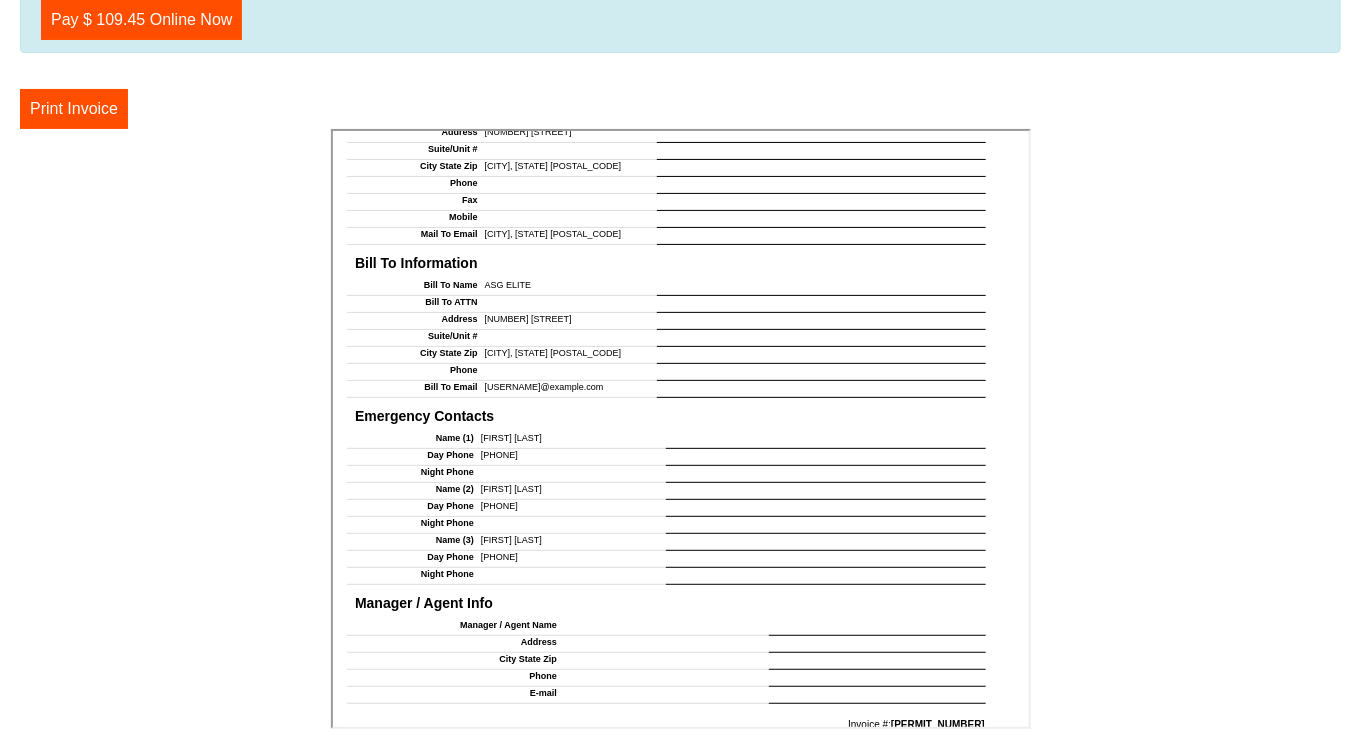 drag, startPoint x: 474, startPoint y: 464, endPoint x: 570, endPoint y: 469, distance: 96.13012 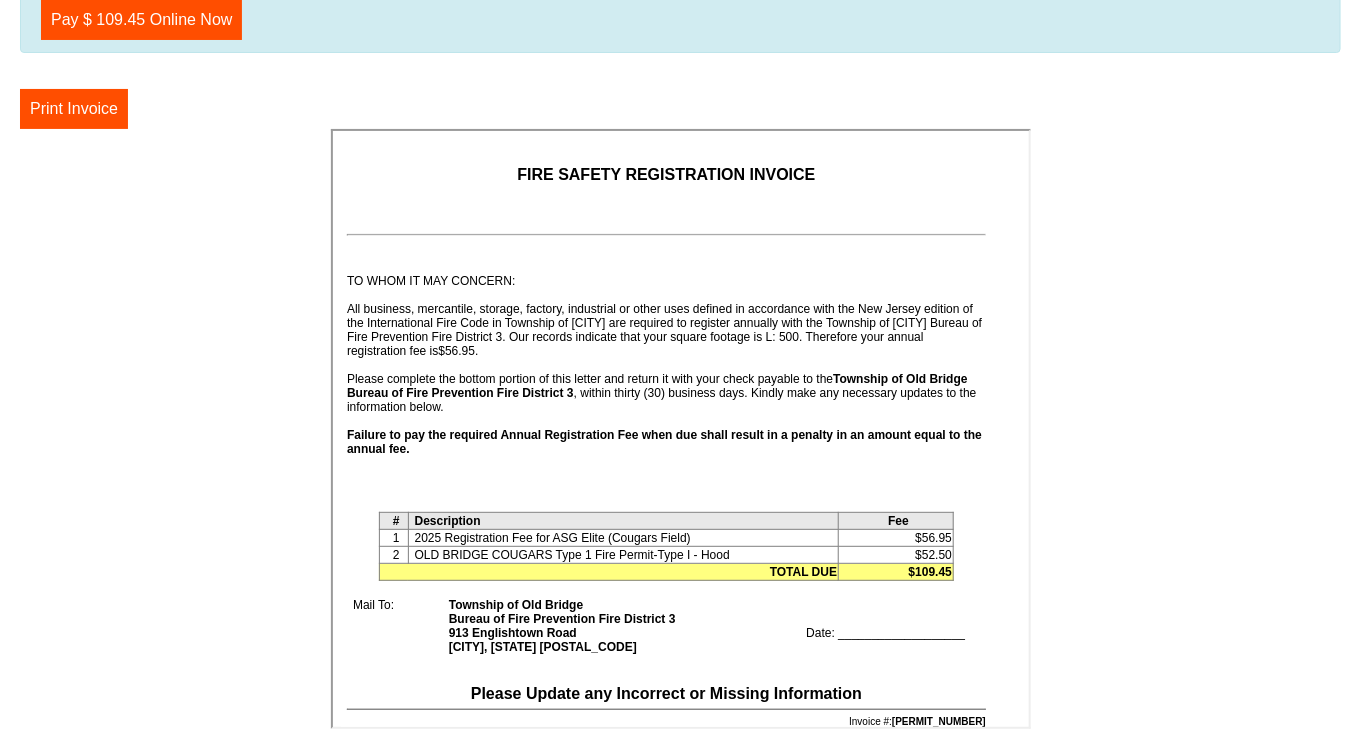scroll, scrollTop: 299, scrollLeft: 0, axis: vertical 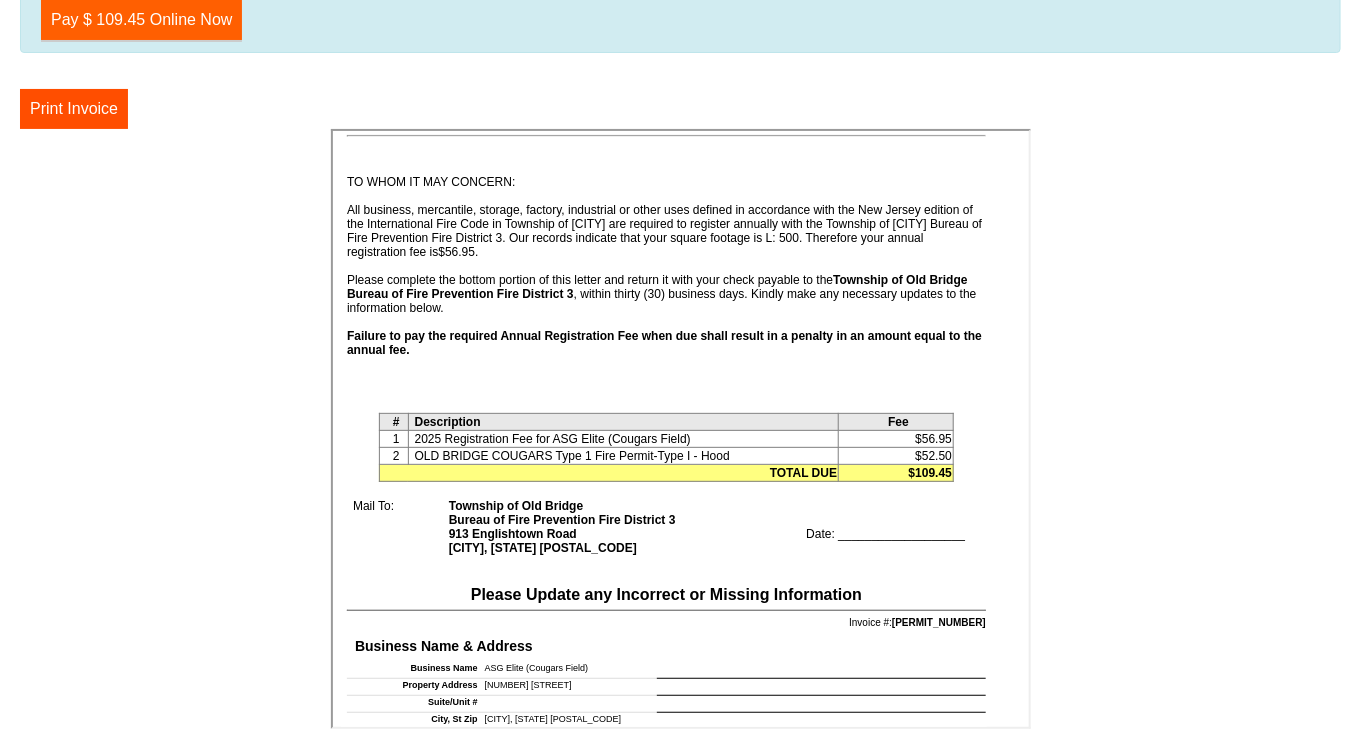 click on "Pay $ 109.45 Online Now" at bounding box center [141, 20] 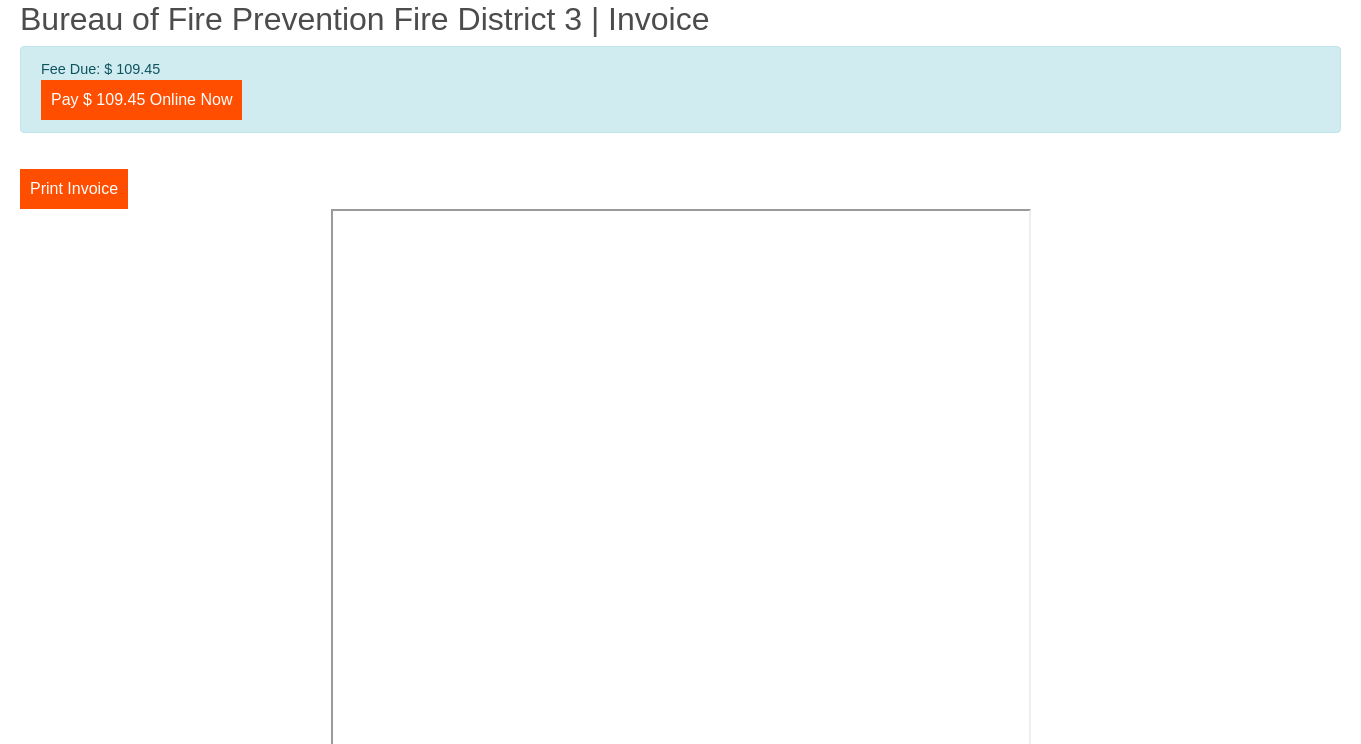 scroll, scrollTop: 0, scrollLeft: 0, axis: both 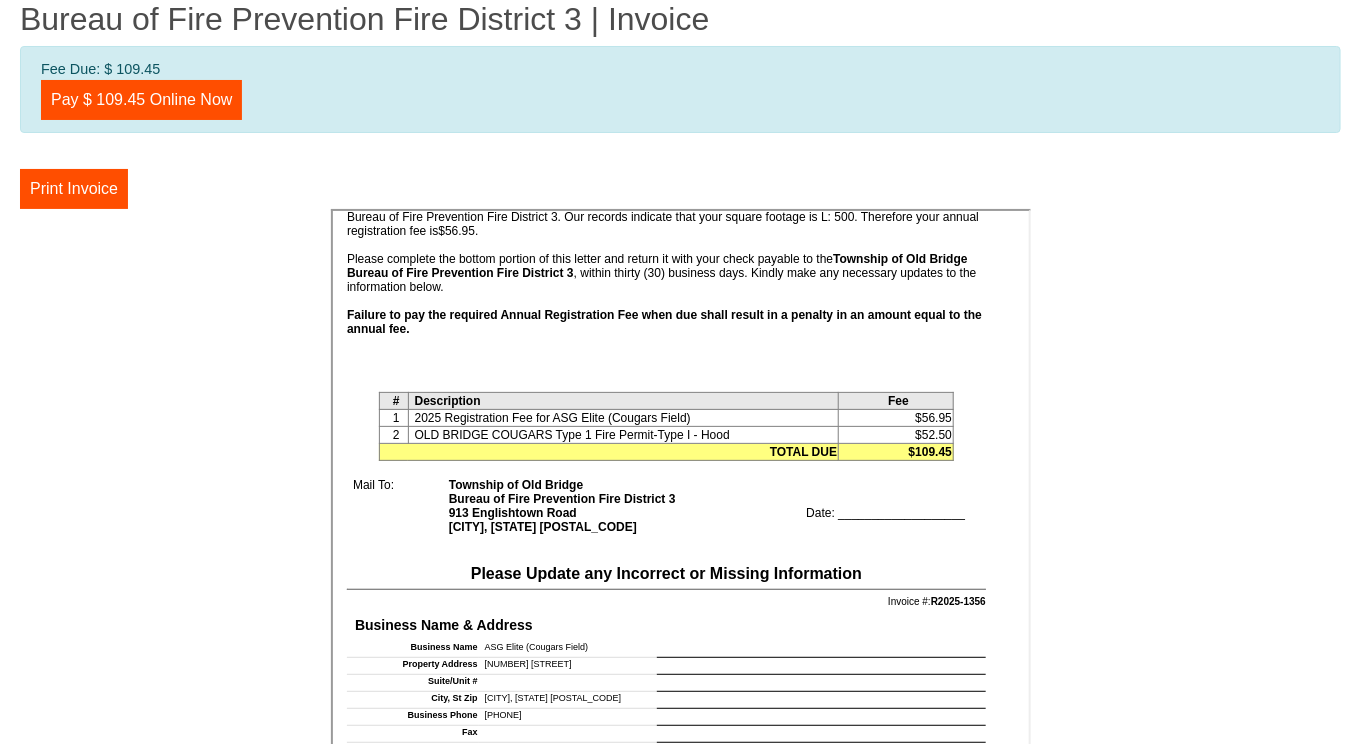 click on "Bureau of Fire Prevention Fire District 3 | Invoice
Fee Due: $ 109.45 Pay $ 109.45 Online Now
Print Invoice
:  *****" at bounding box center [680, 412] 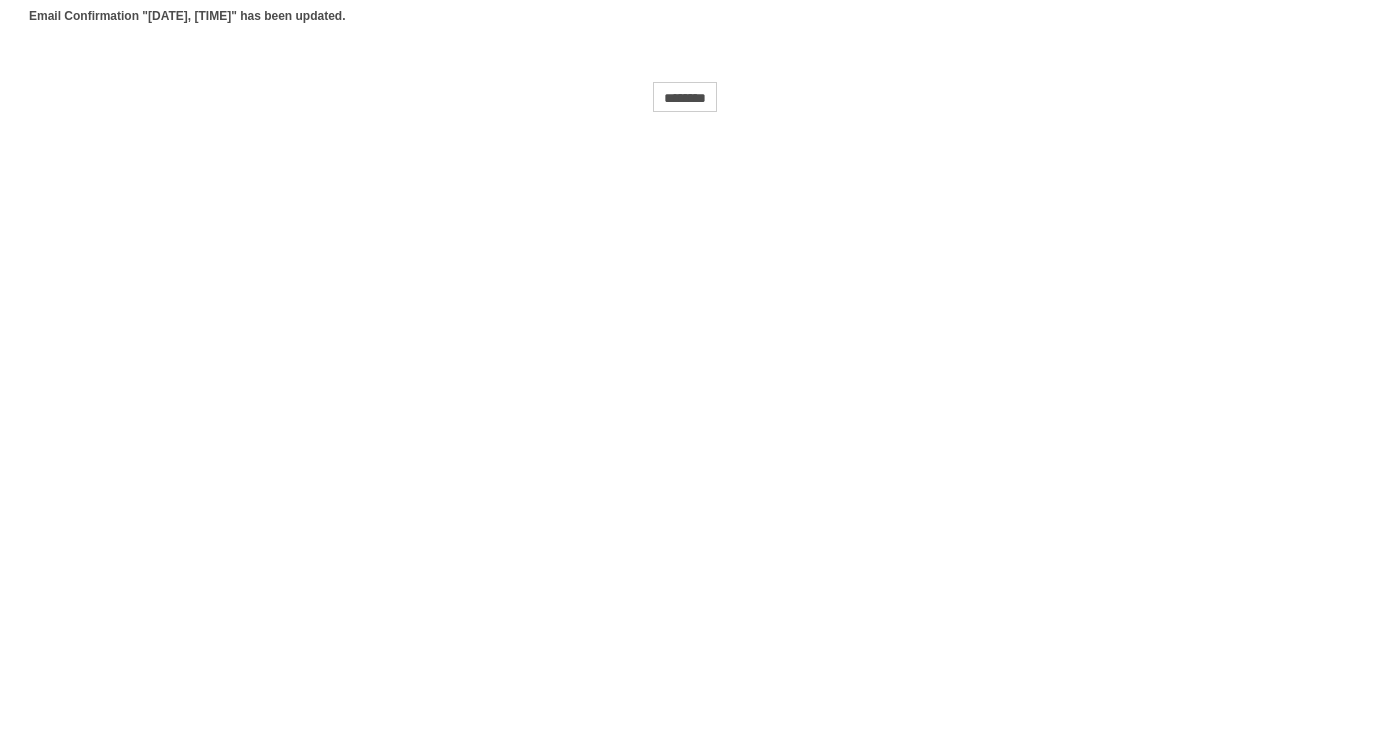 scroll, scrollTop: 0, scrollLeft: 0, axis: both 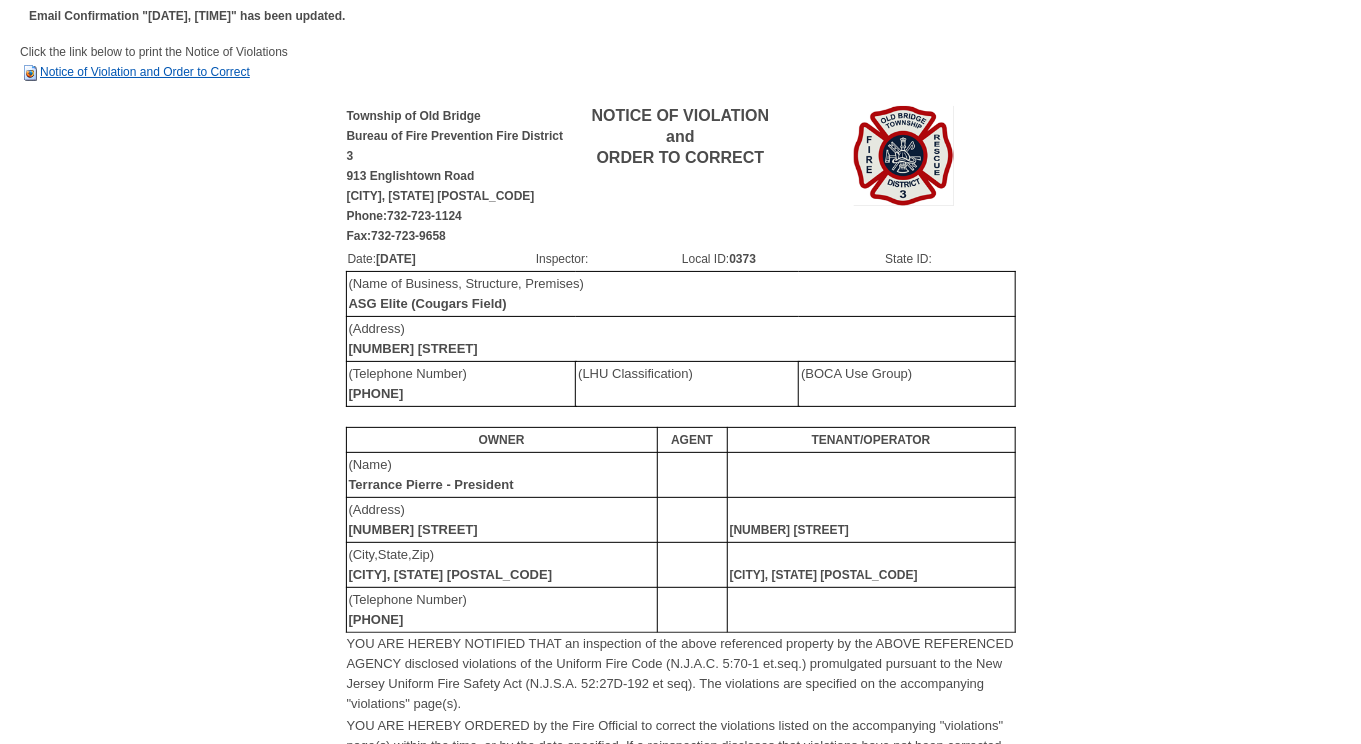 click on "Notice of Violation and Order to Correct" at bounding box center (135, 72) 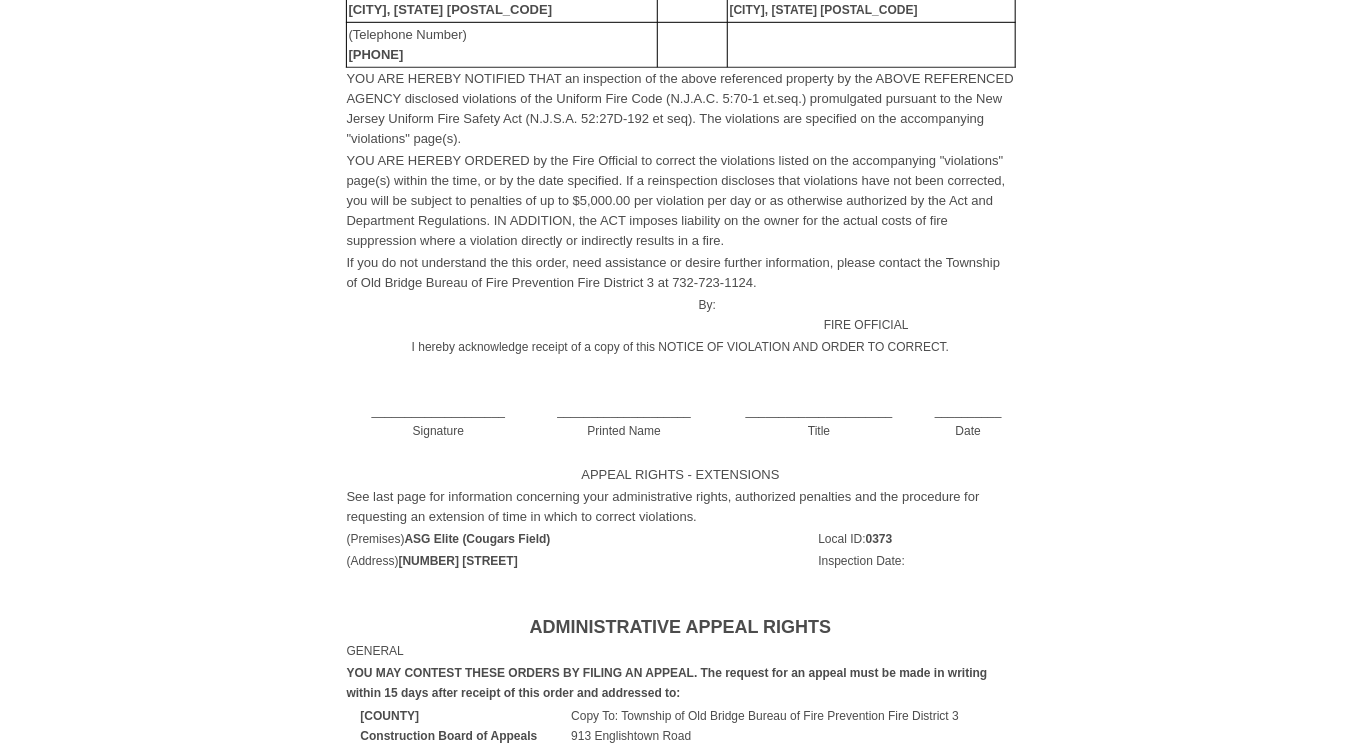 scroll, scrollTop: 516, scrollLeft: 0, axis: vertical 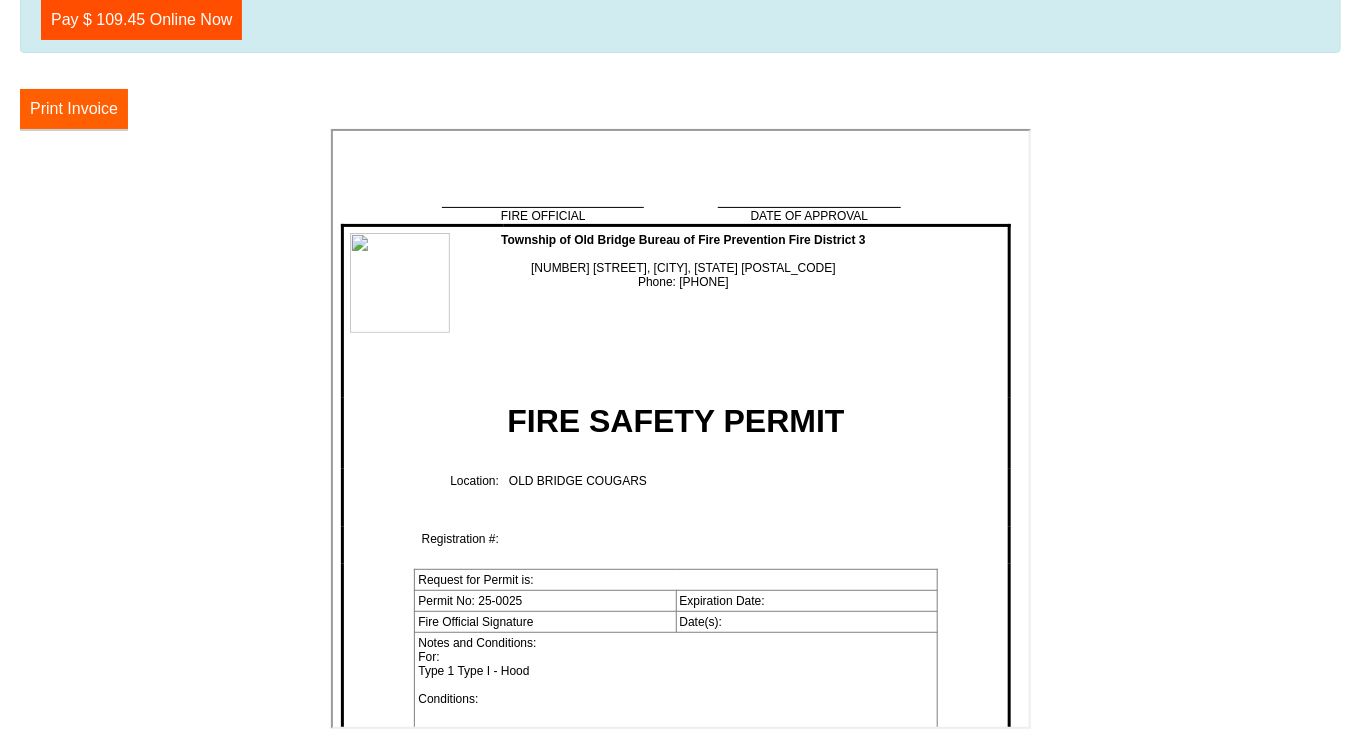 click on "Print Invoice" at bounding box center (74, 109) 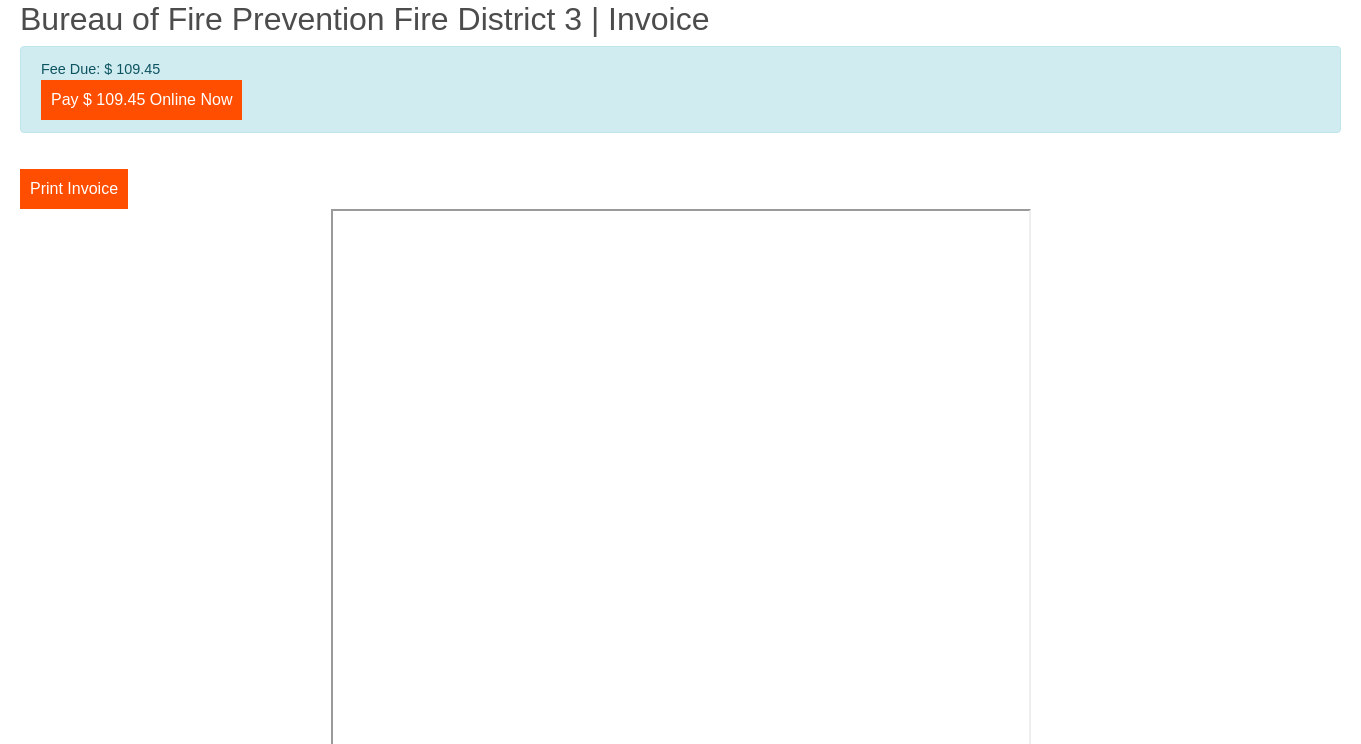 scroll, scrollTop: 0, scrollLeft: 0, axis: both 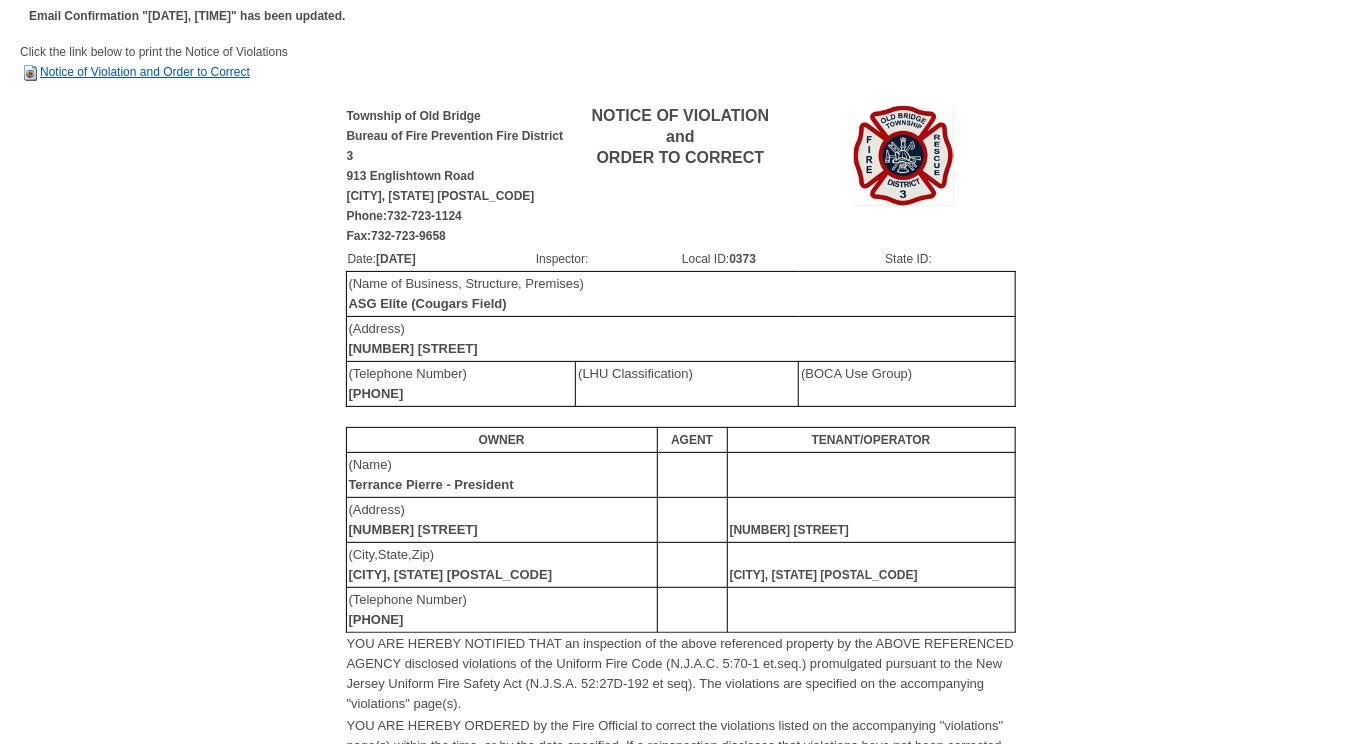 click on "Notice of Violation and Order to Correct" at bounding box center (135, 72) 